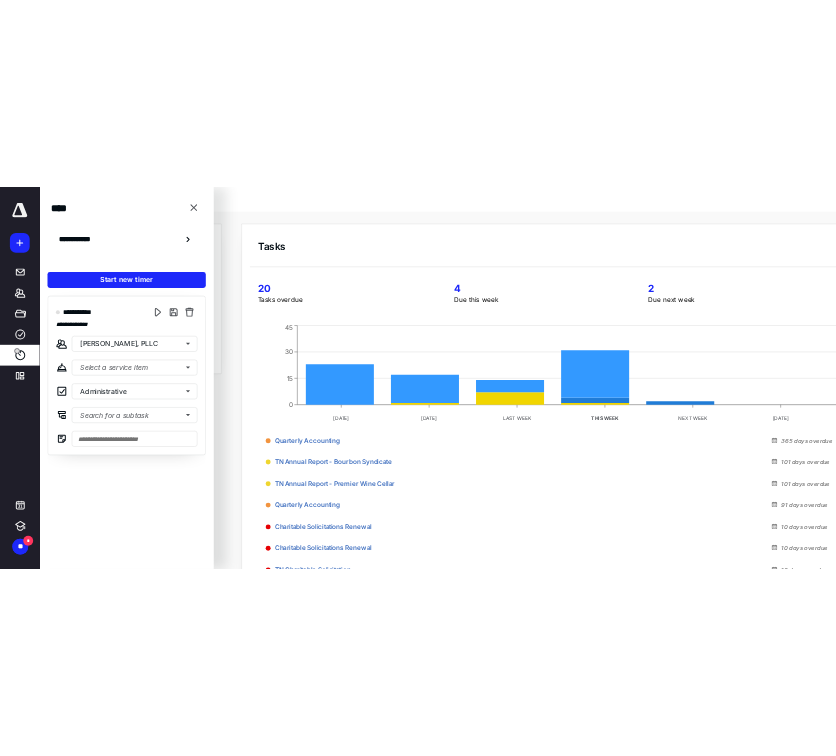 scroll, scrollTop: 0, scrollLeft: 0, axis: both 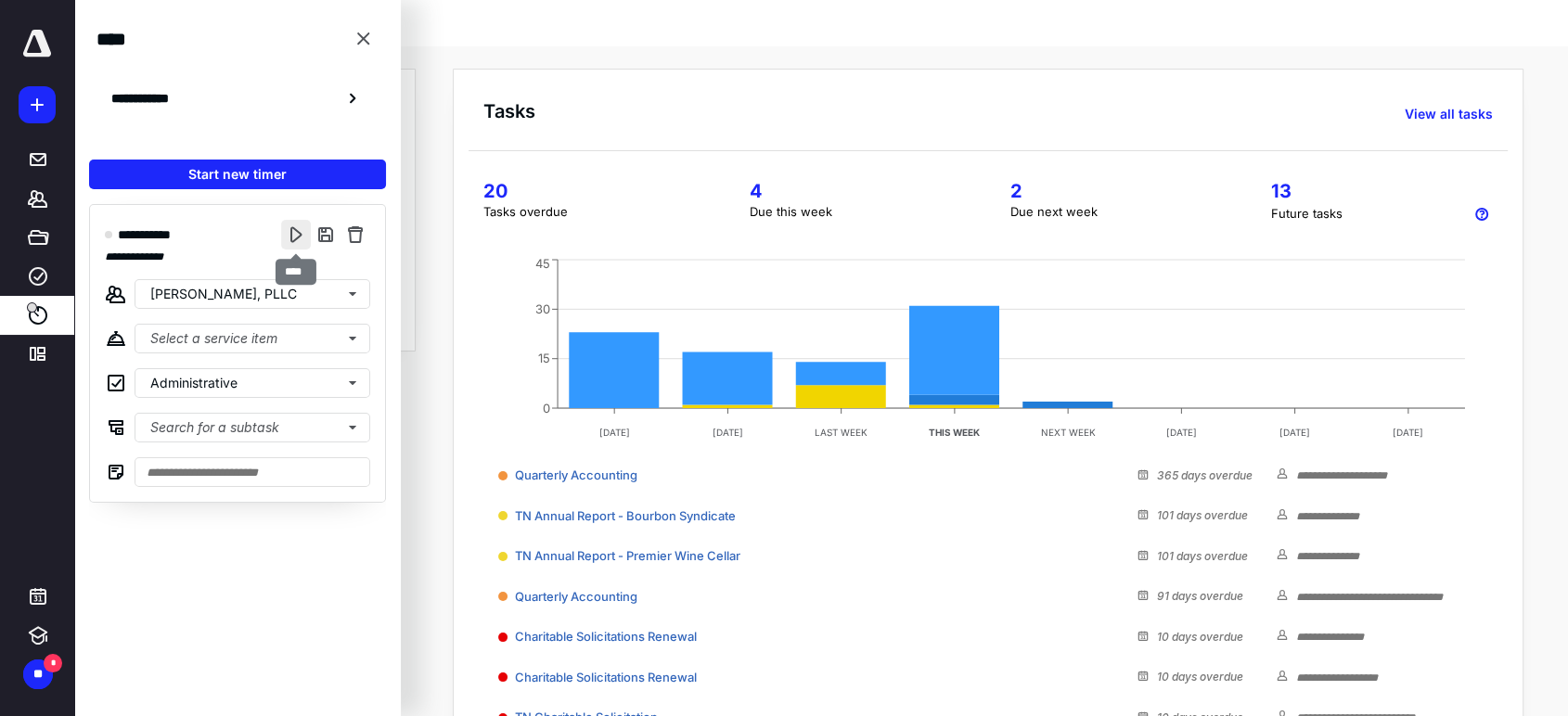 click at bounding box center (296, 235) 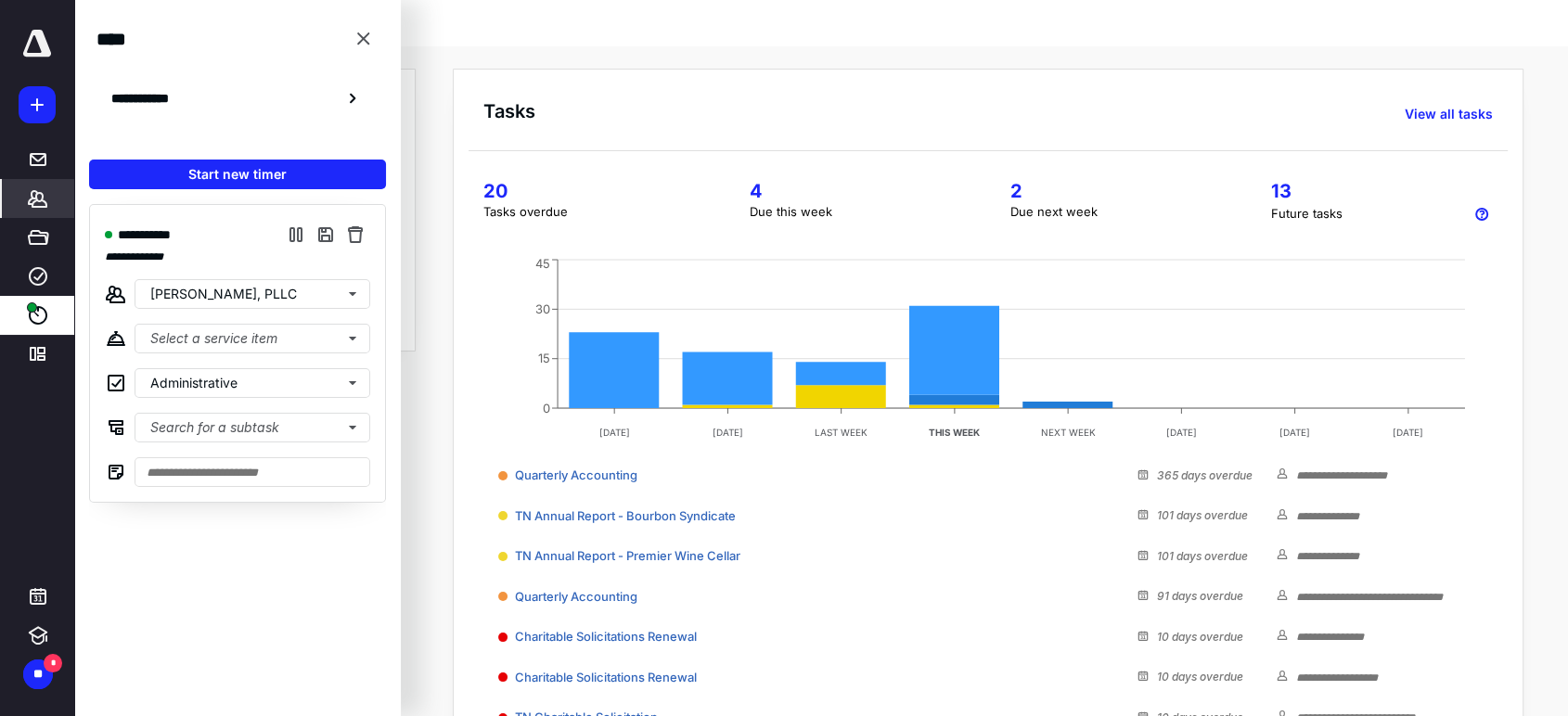 click on "*******" at bounding box center (38, 198) 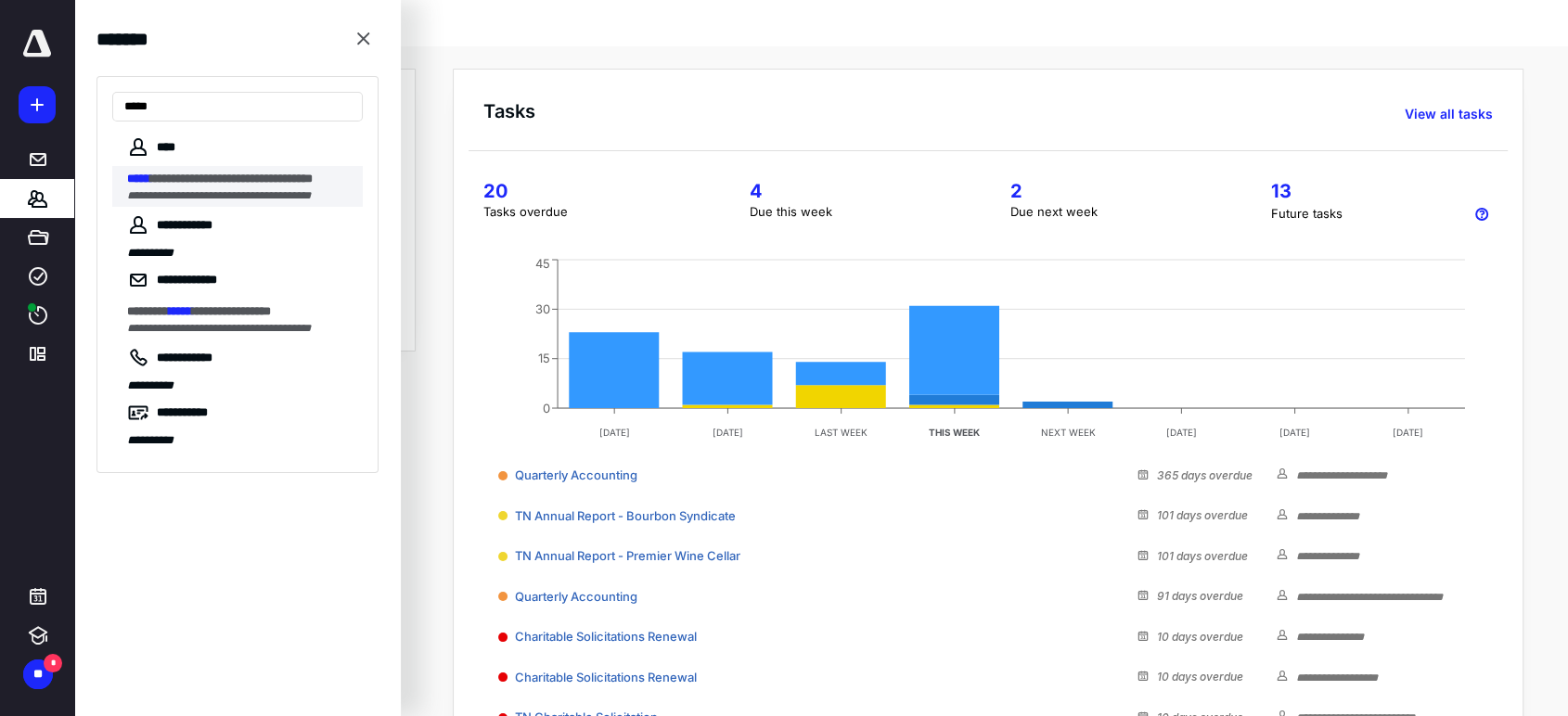 type on "*****" 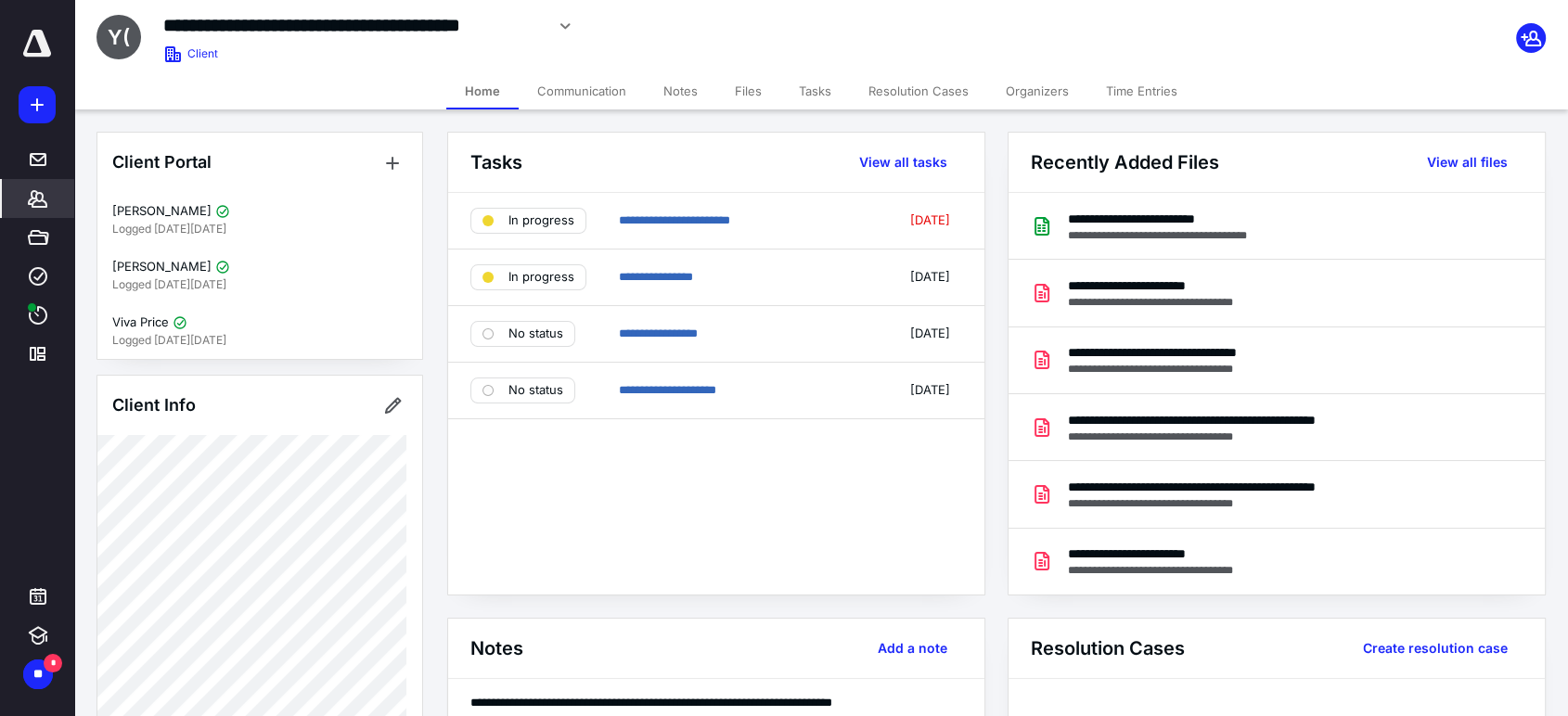 click on "Files" at bounding box center (748, 91) 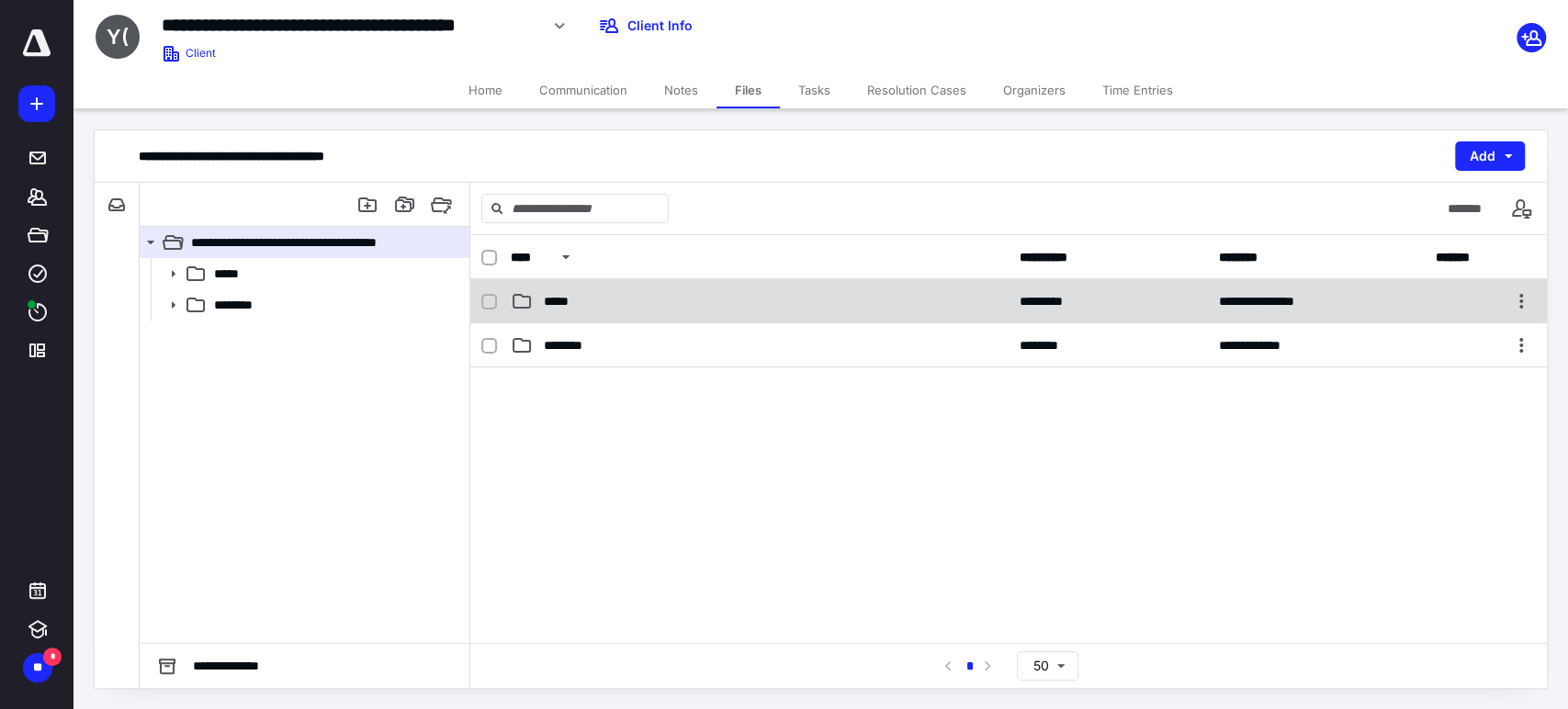 click on "*****" at bounding box center [760, 301] 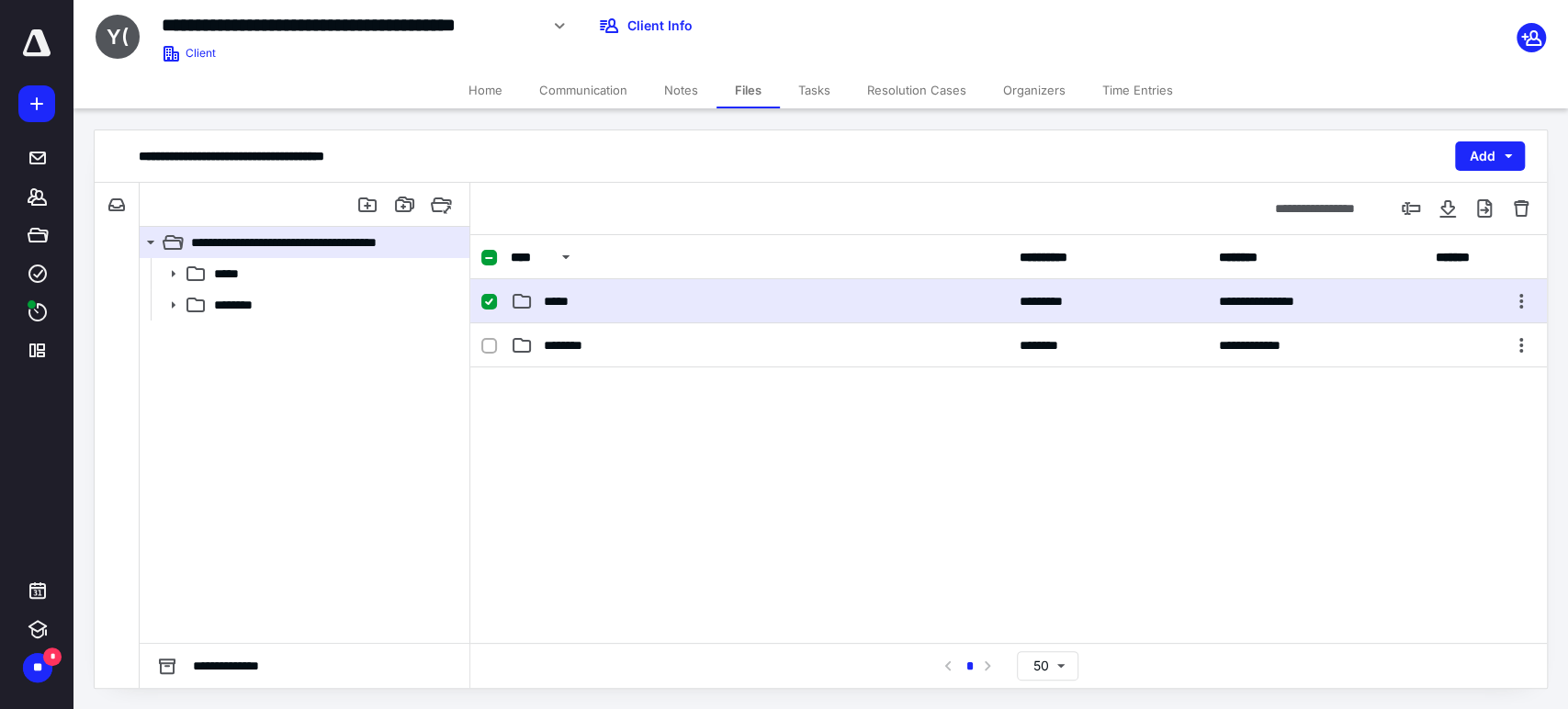 click on "*****" at bounding box center [760, 301] 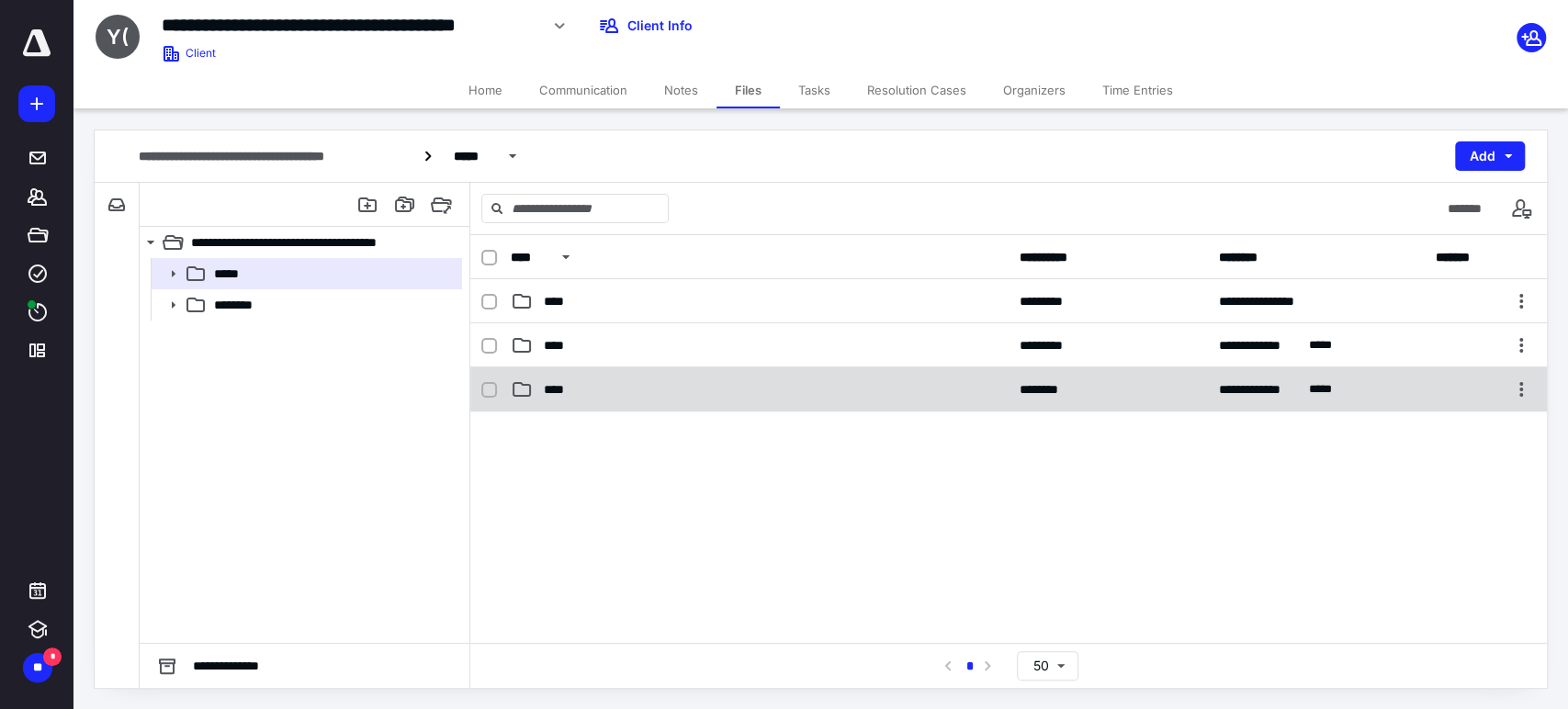 click on "****" at bounding box center (760, 389) 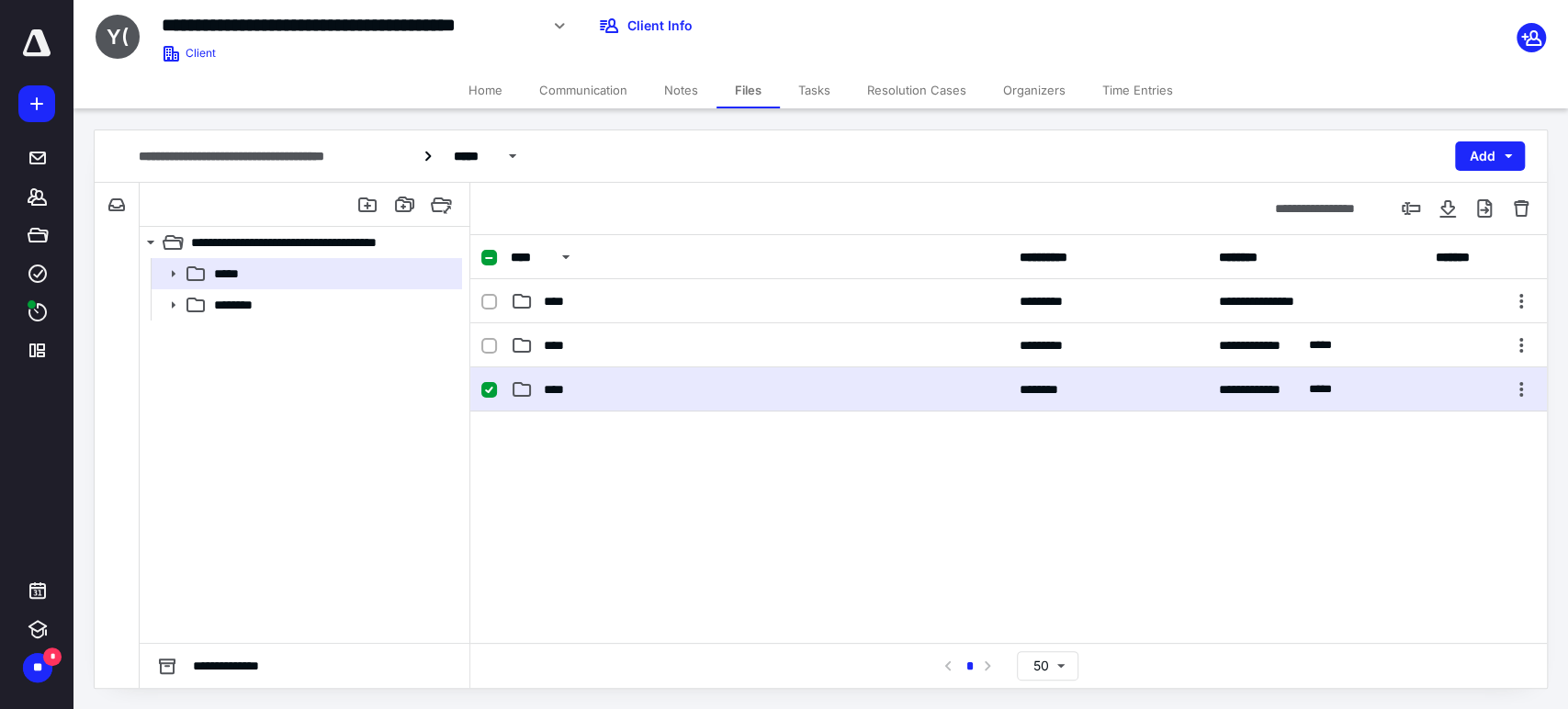 click on "****" at bounding box center [760, 389] 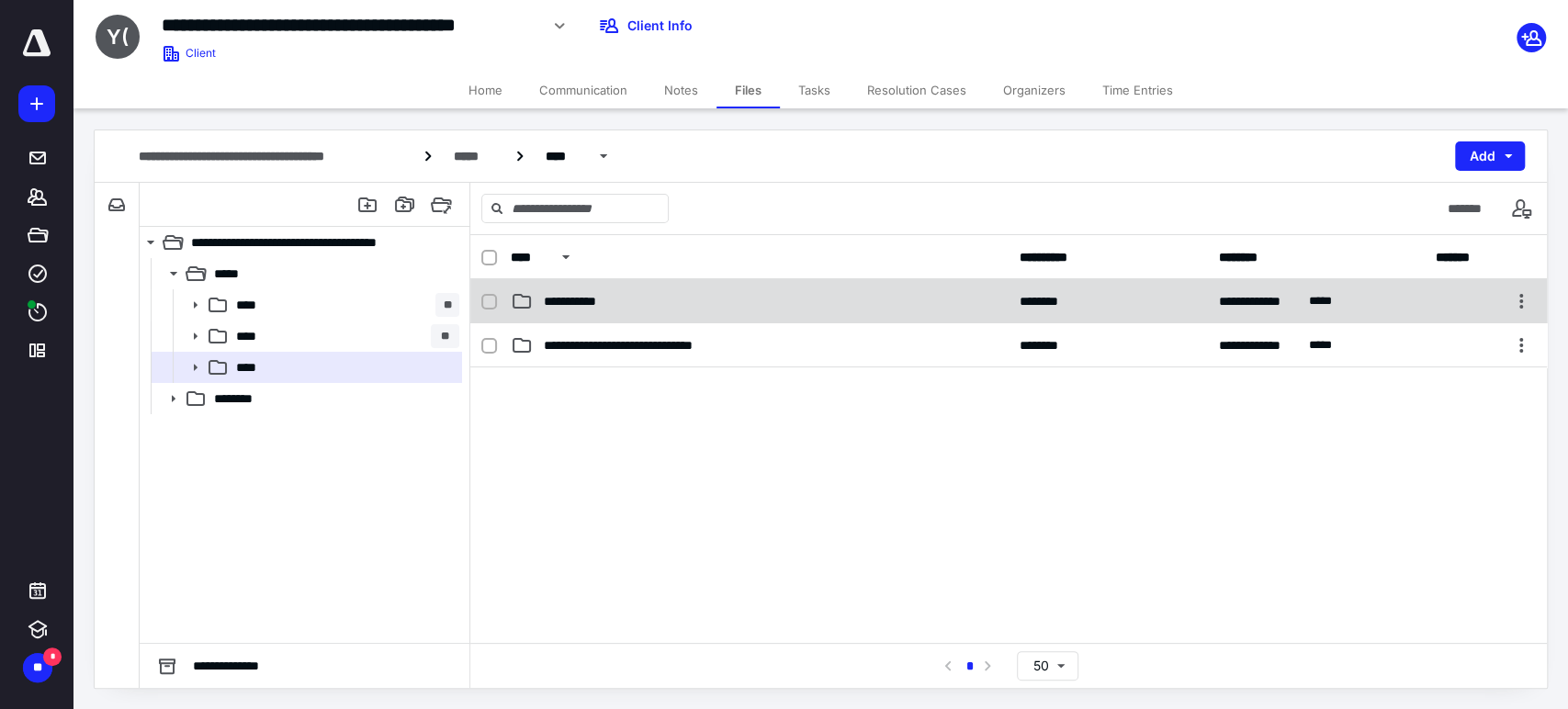drag, startPoint x: 626, startPoint y: 380, endPoint x: 612, endPoint y: 306, distance: 75.312682 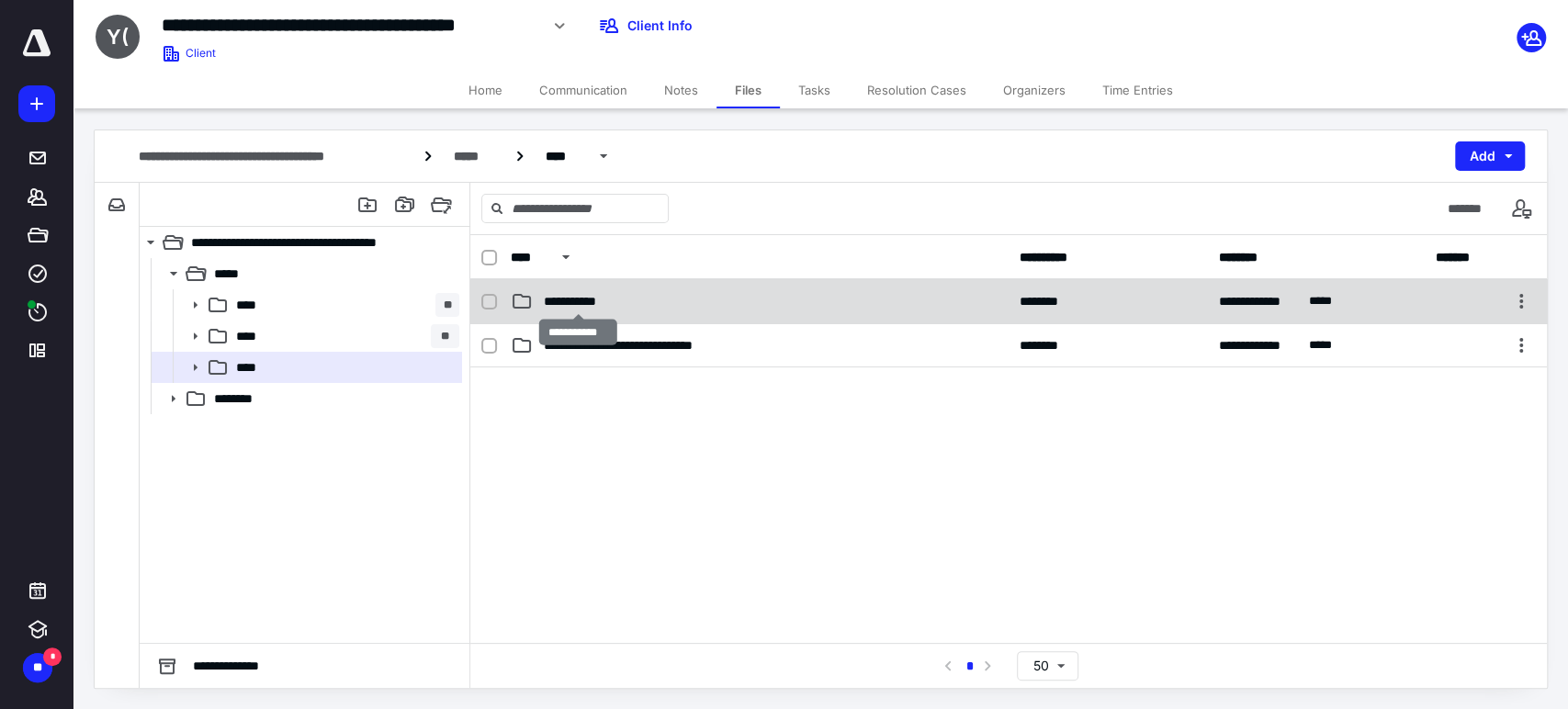 click on "**********" at bounding box center [579, 301] 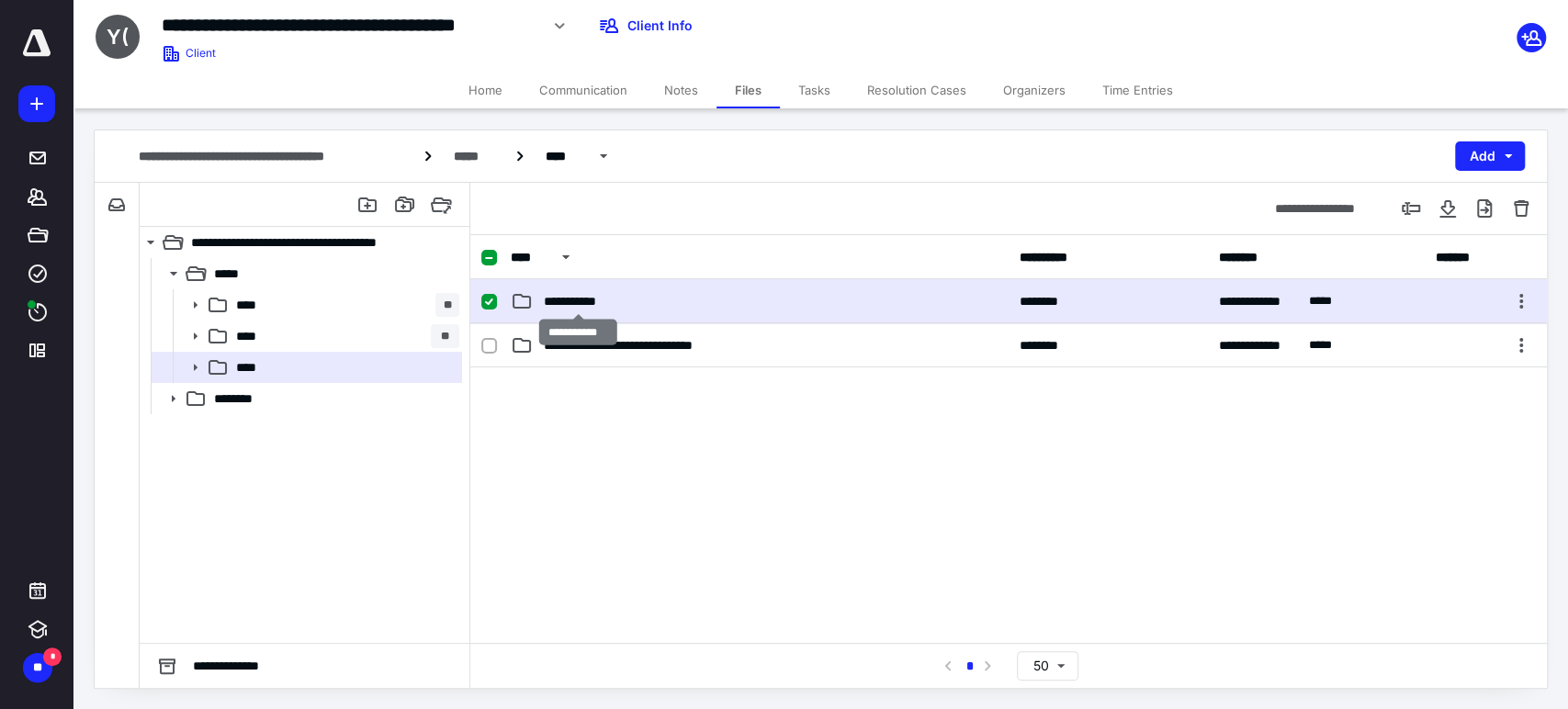 click on "**********" at bounding box center (579, 301) 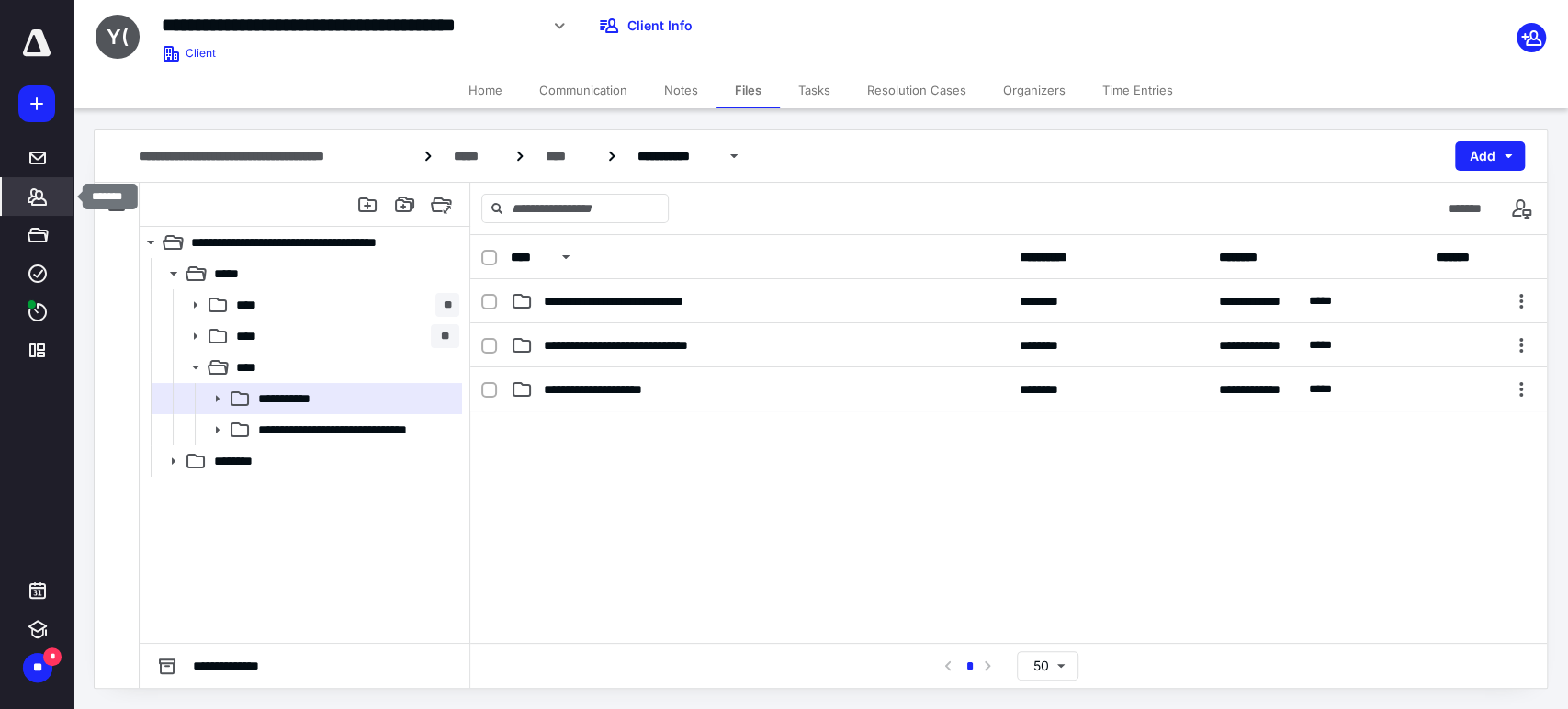 click 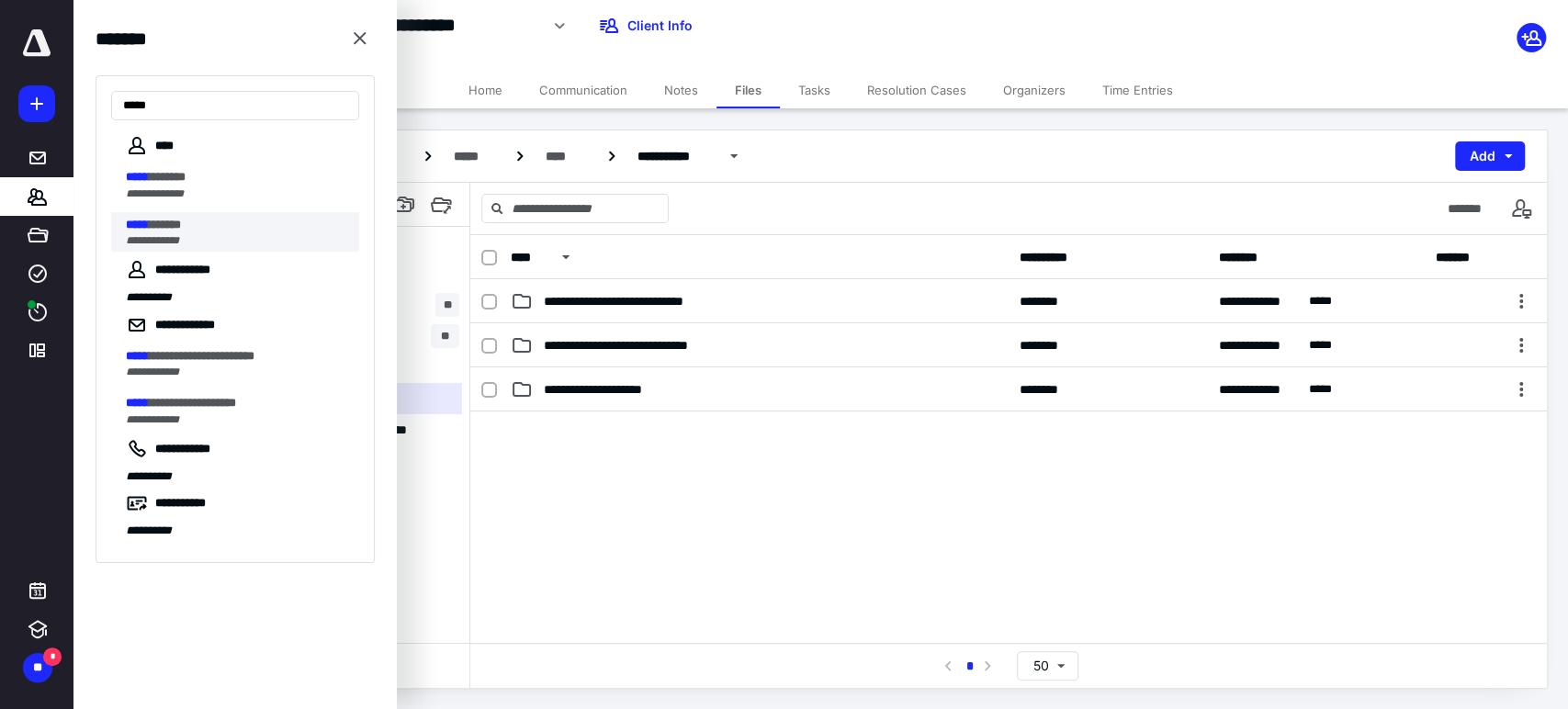 type on "*****" 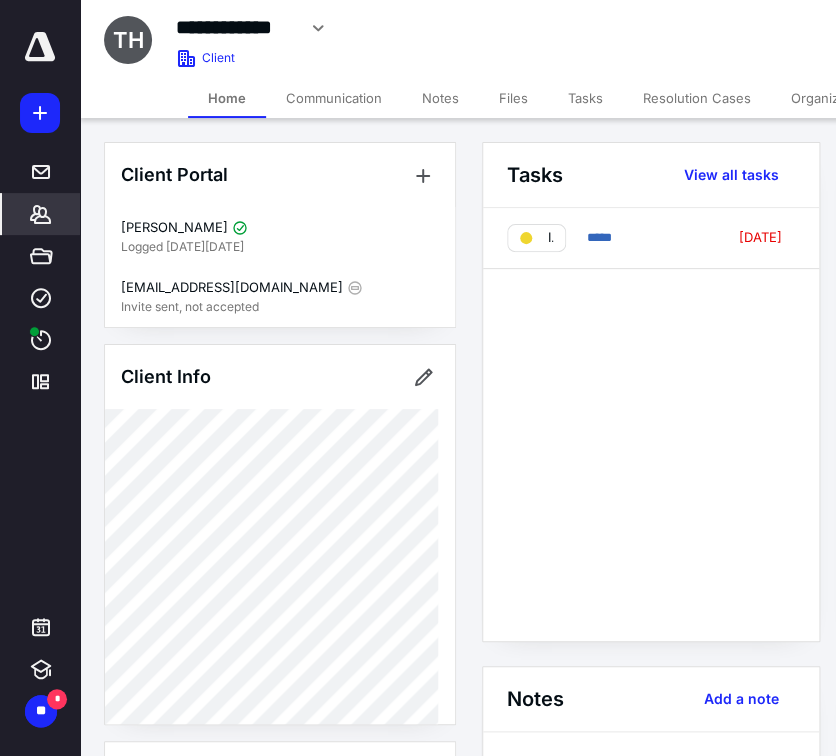 click on "**********" at bounding box center [40, 378] 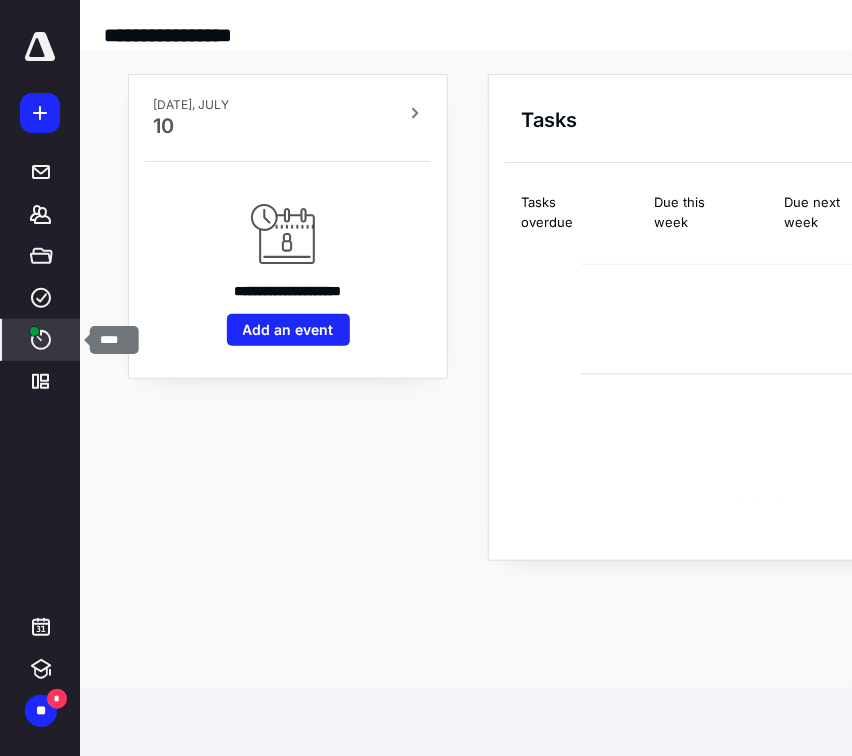 click 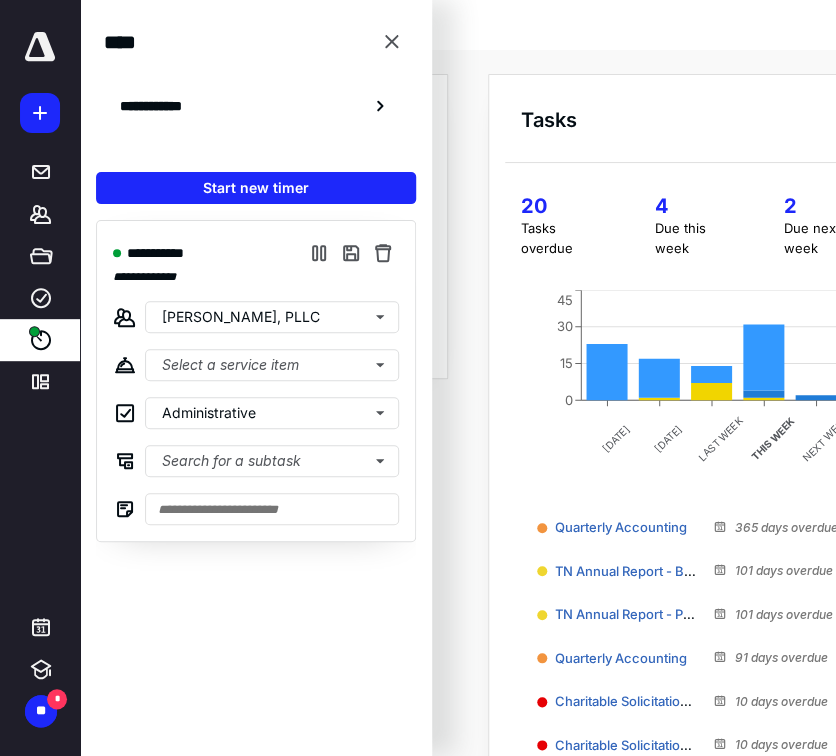 click on "**********" at bounding box center [580, 528] 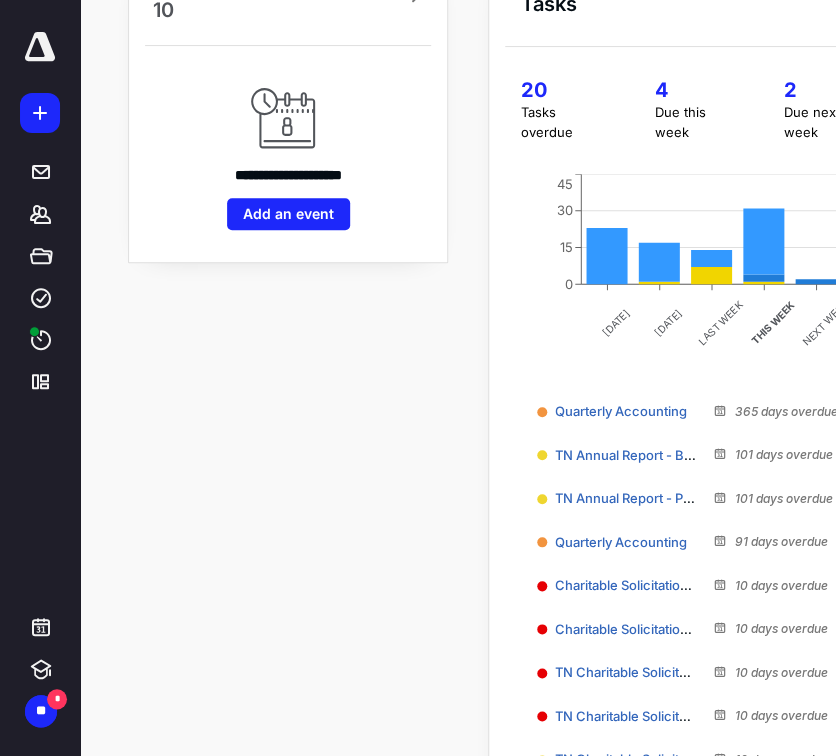 scroll, scrollTop: 120, scrollLeft: 0, axis: vertical 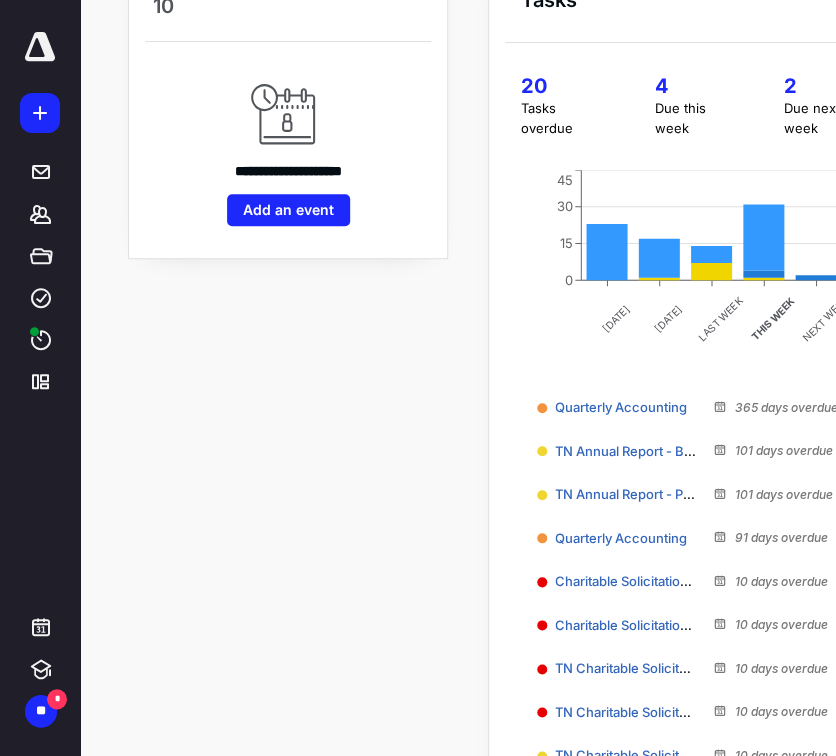 click on "20" at bounding box center [564, 86] 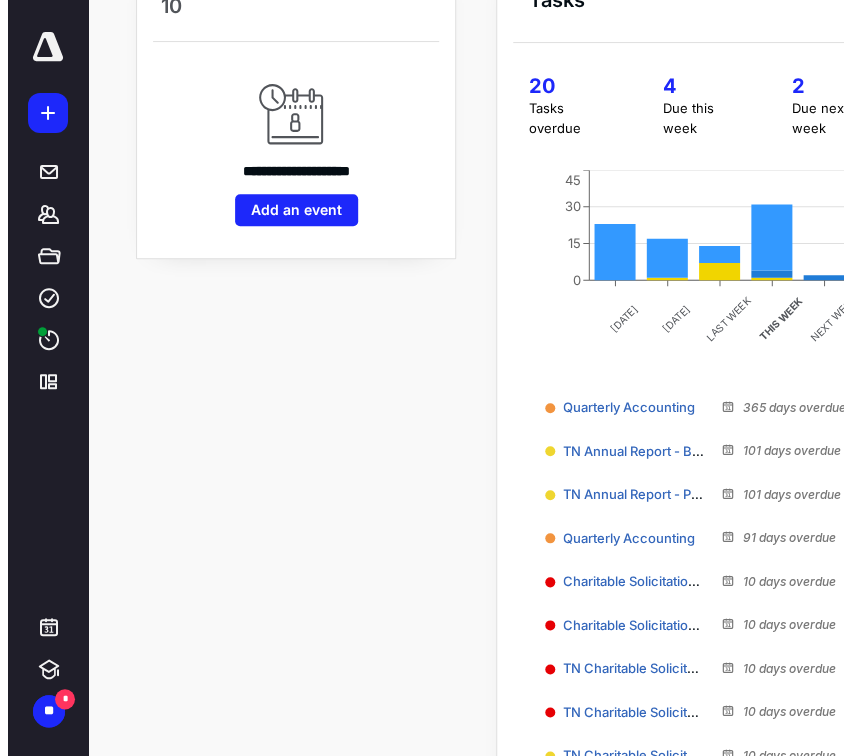 scroll, scrollTop: 0, scrollLeft: 0, axis: both 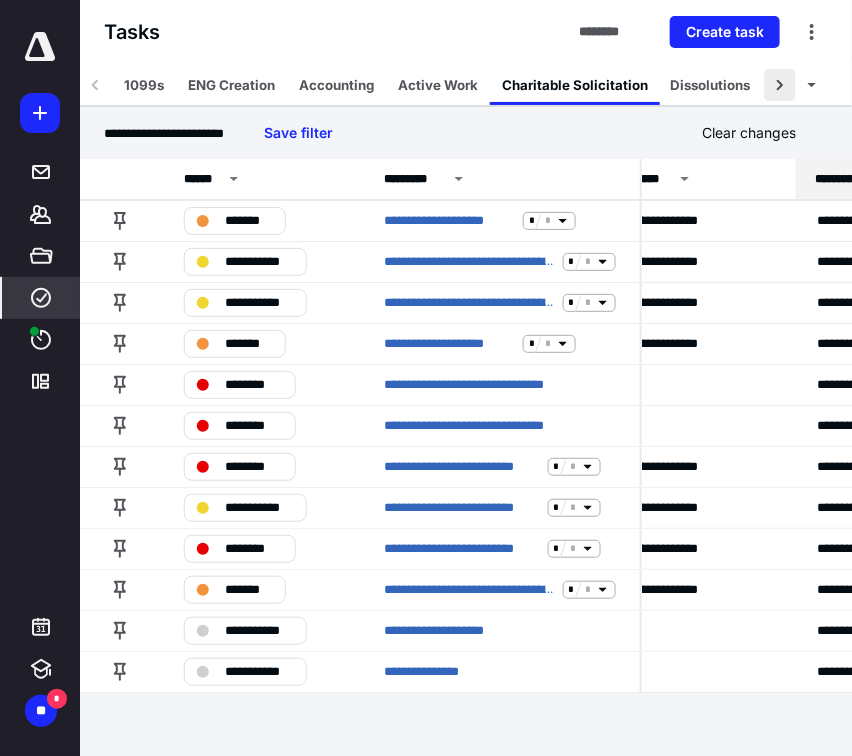 click at bounding box center [780, 85] 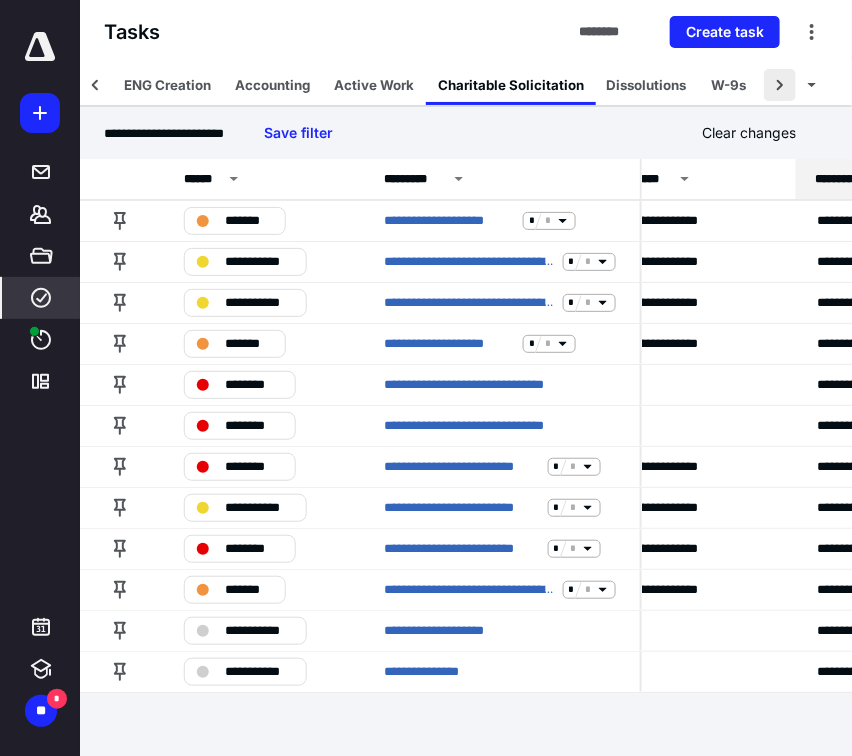 click at bounding box center [780, 85] 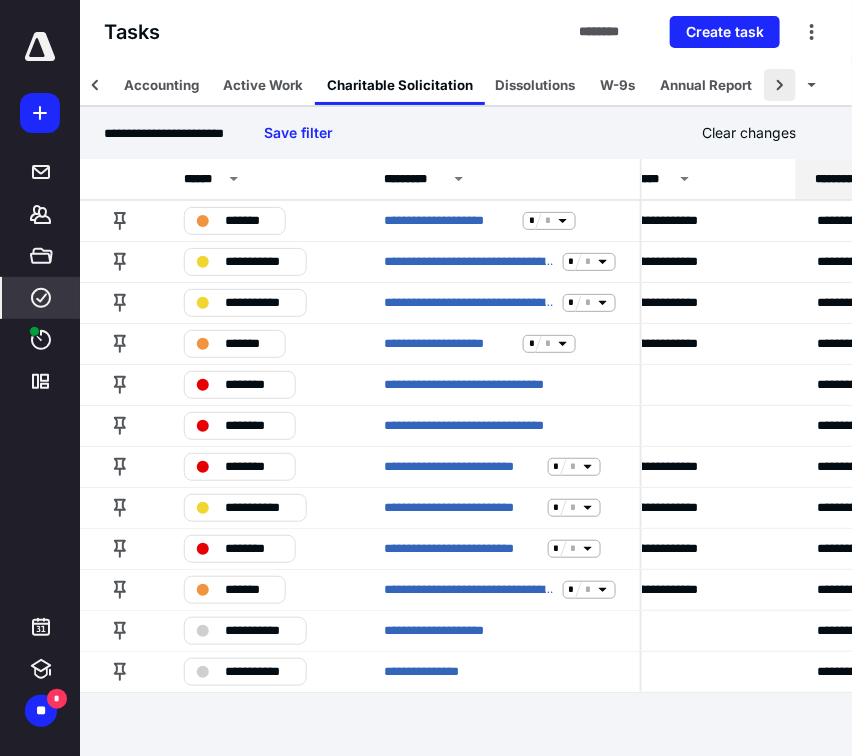 click at bounding box center (780, 85) 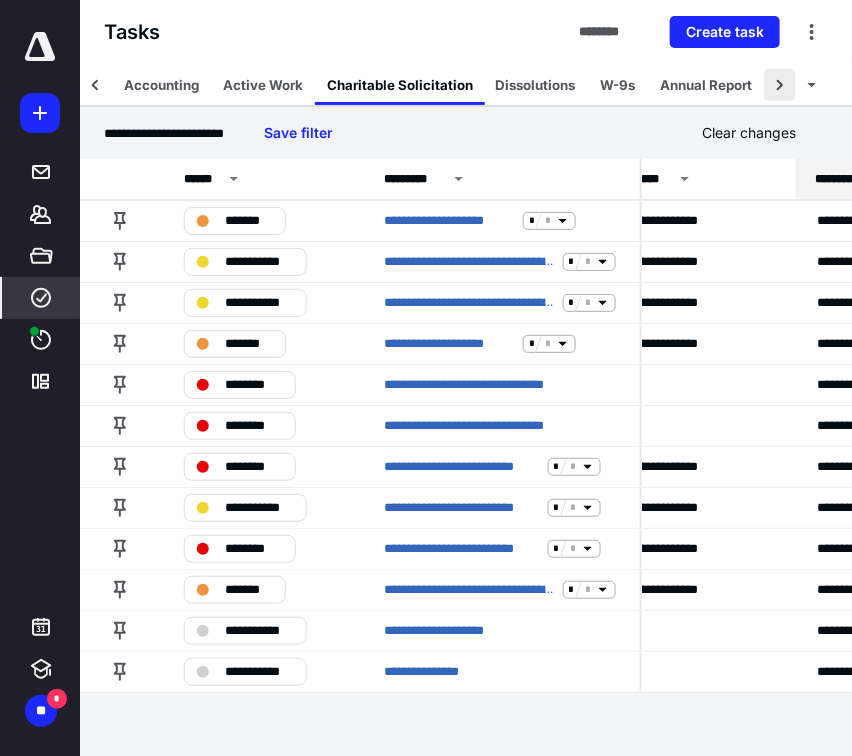scroll, scrollTop: 0, scrollLeft: 273, axis: horizontal 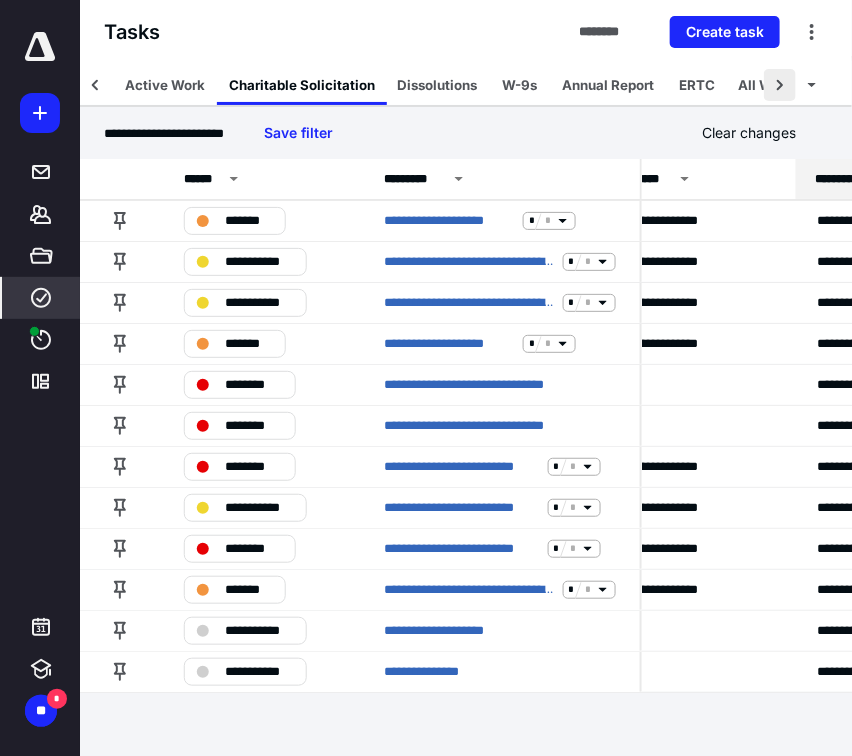 click at bounding box center [780, 85] 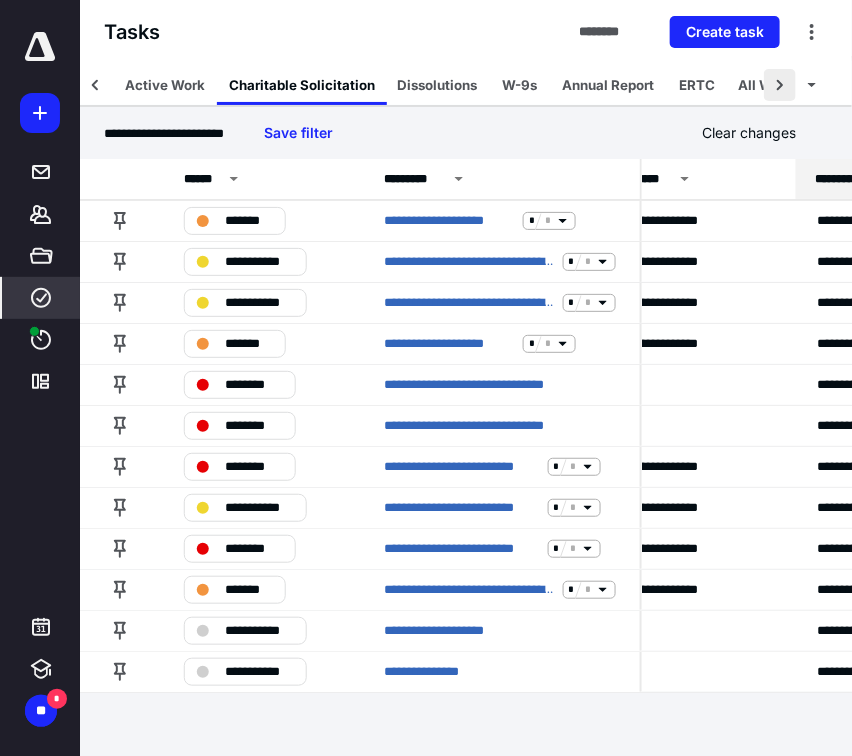 click at bounding box center [780, 85] 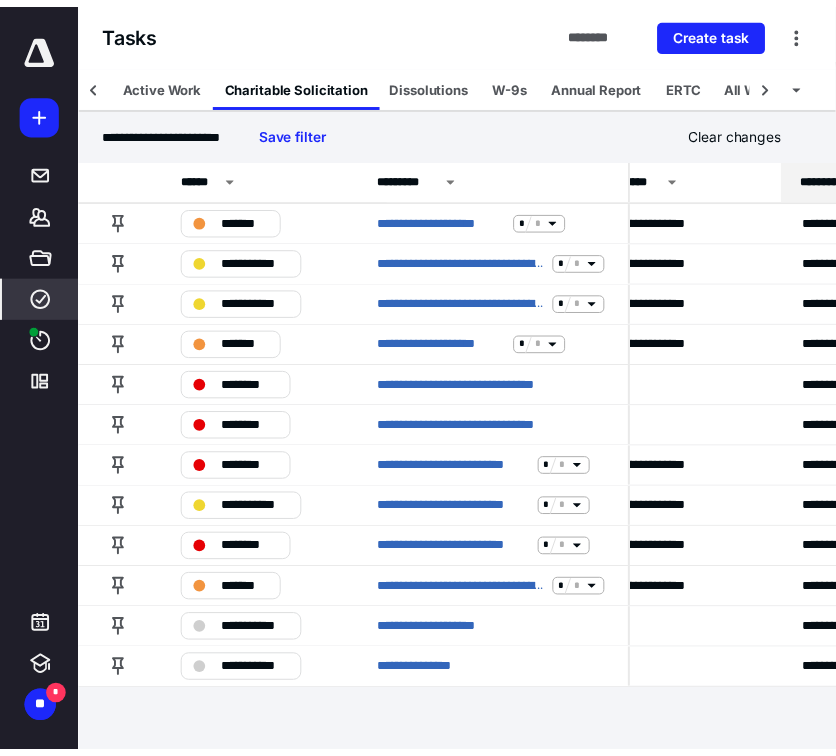 scroll, scrollTop: 0, scrollLeft: 388, axis: horizontal 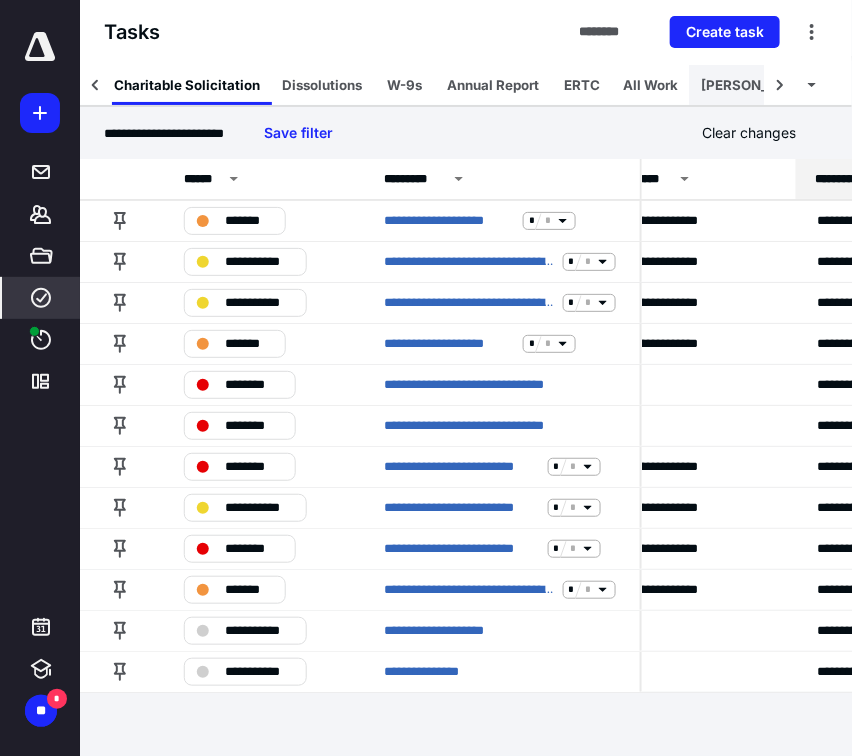 click on "[PERSON_NAME]" at bounding box center (757, 85) 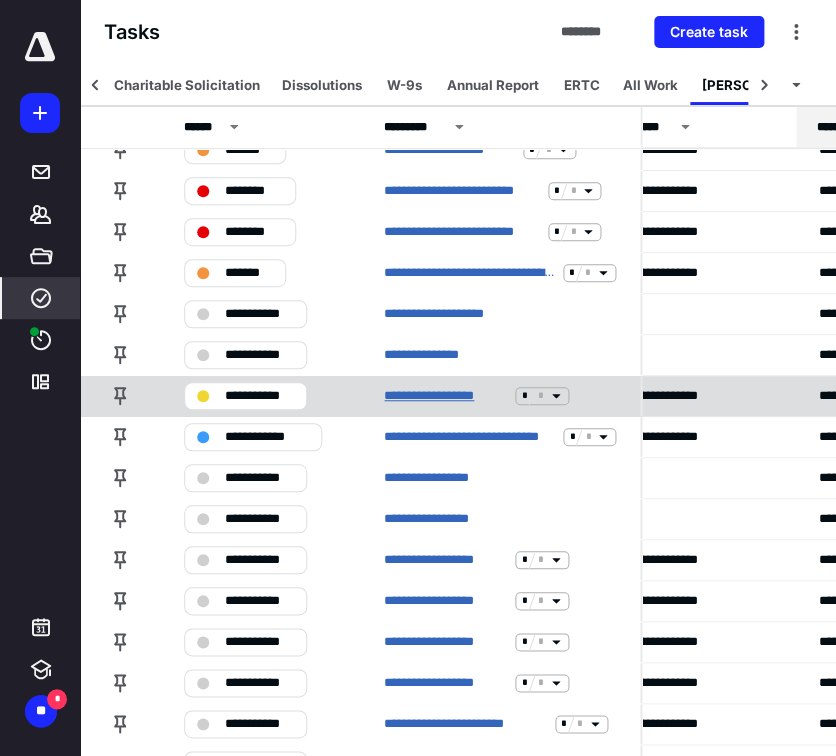 scroll, scrollTop: 103, scrollLeft: 248, axis: both 